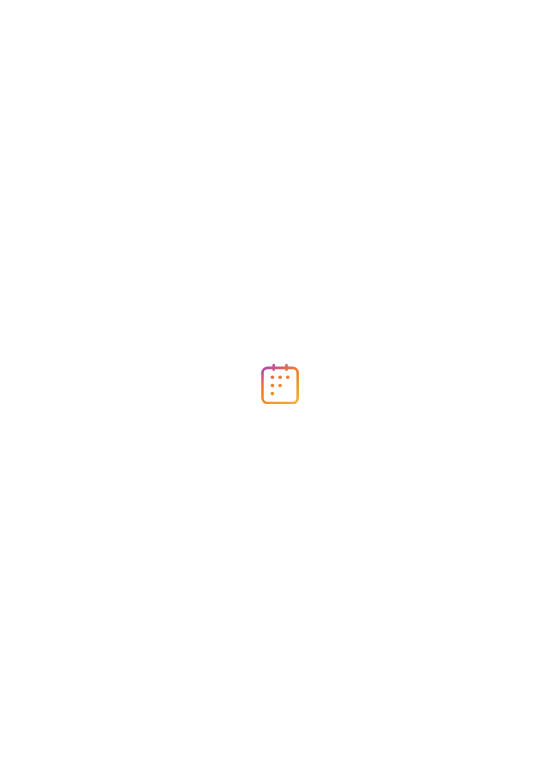 scroll, scrollTop: 0, scrollLeft: 0, axis: both 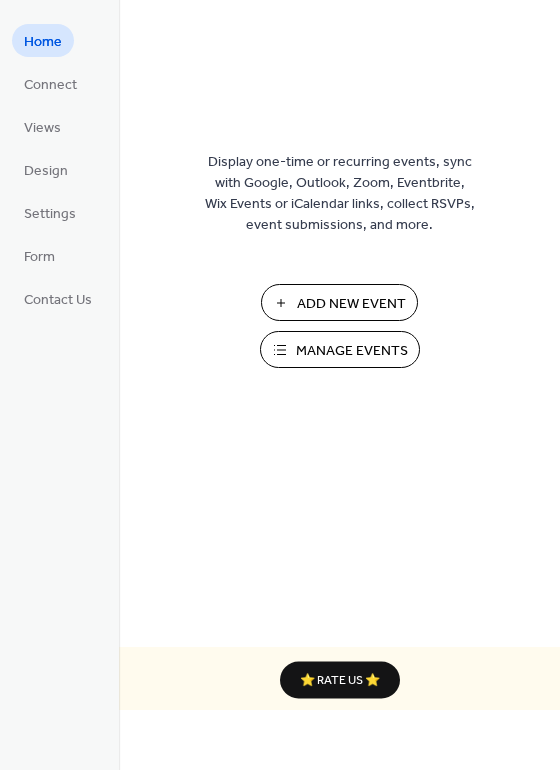 click on "Add New Event" at bounding box center (351, 304) 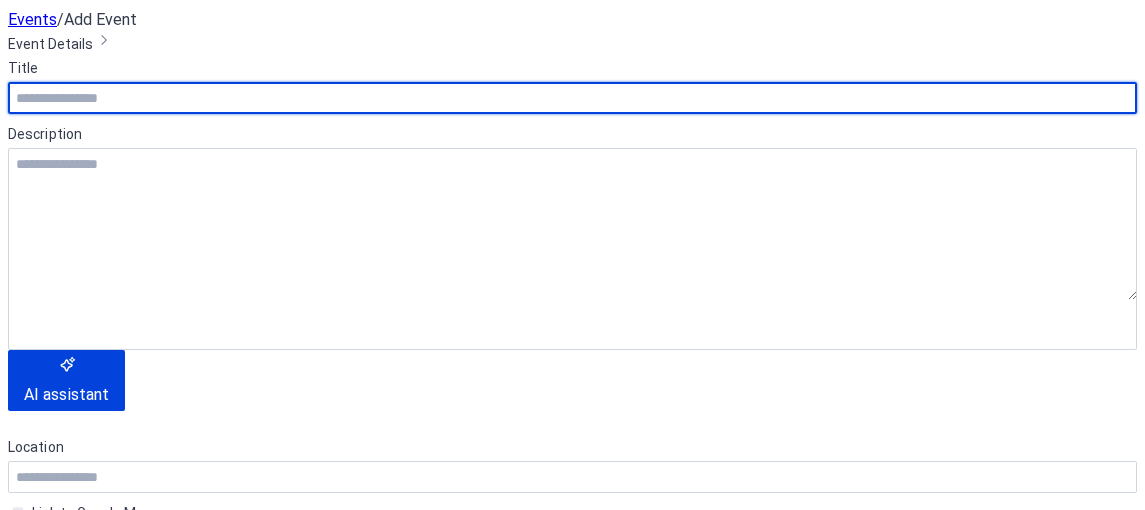 scroll, scrollTop: 0, scrollLeft: 0, axis: both 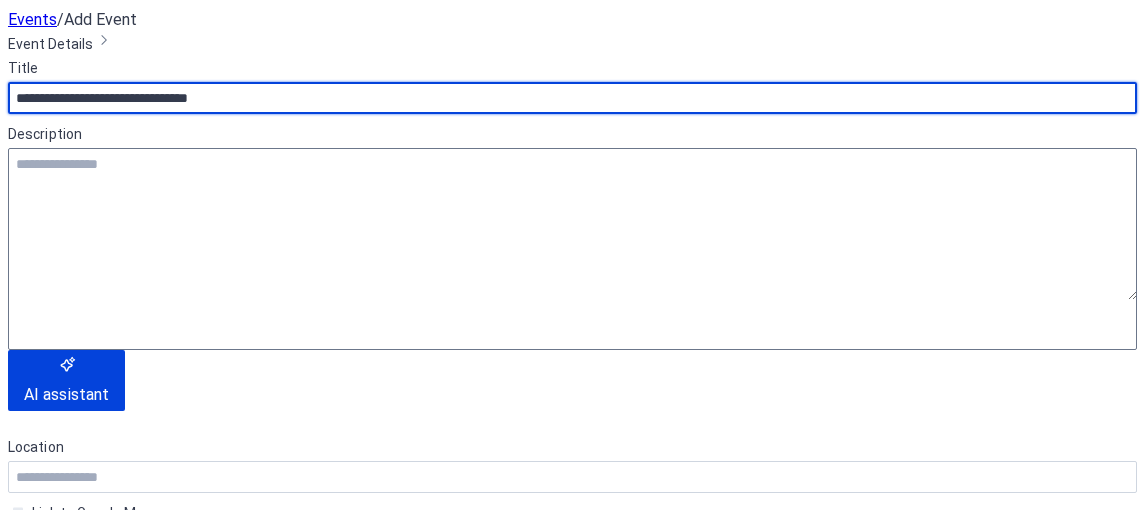 type on "**********" 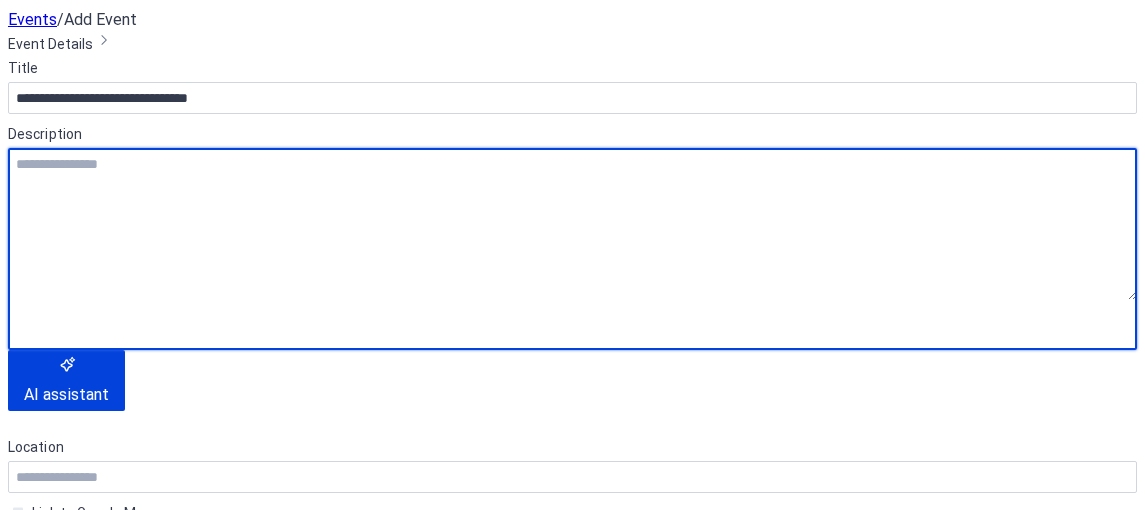 click at bounding box center [572, 224] 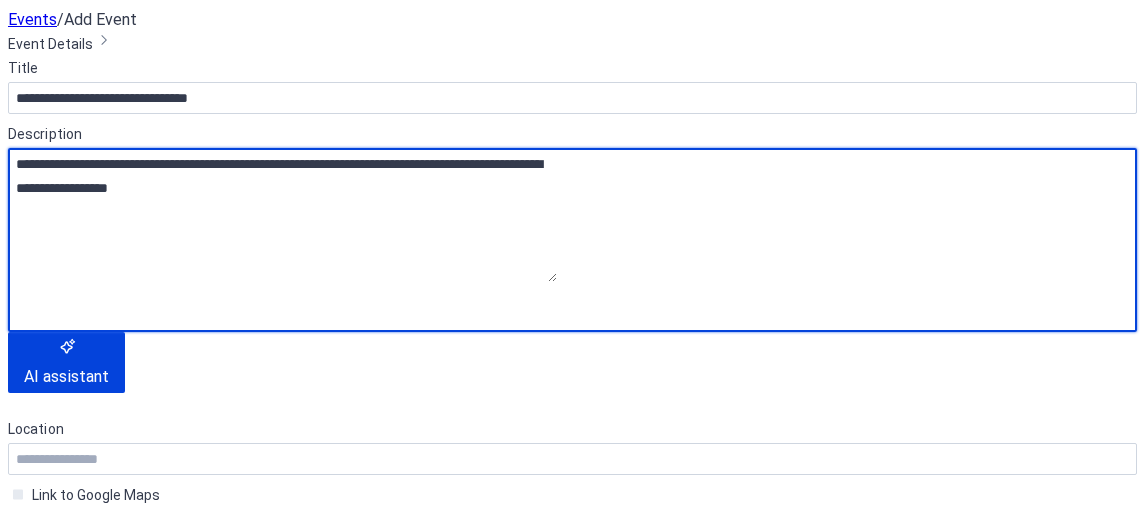 scroll, scrollTop: 300, scrollLeft: 0, axis: vertical 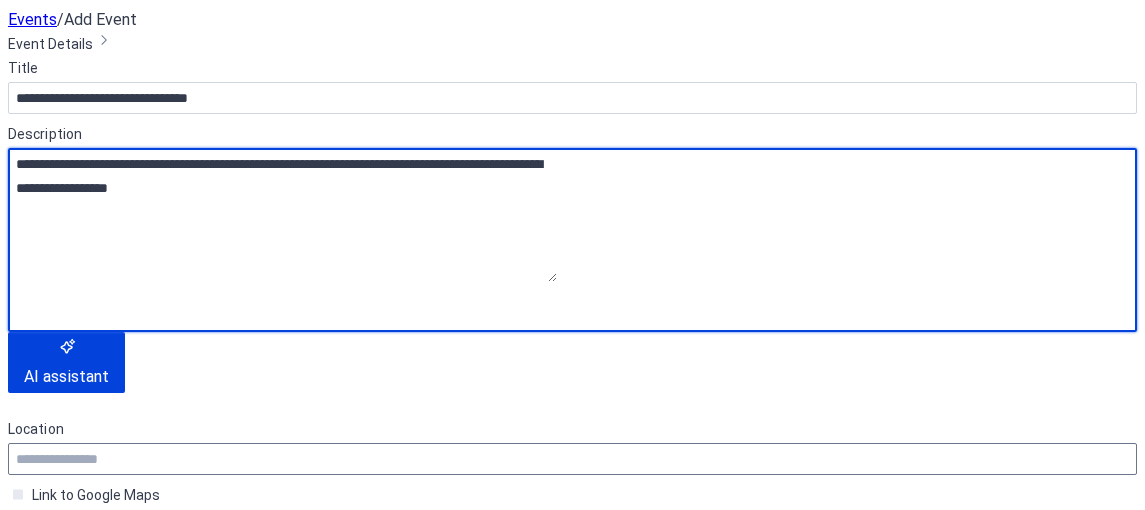 type on "**********" 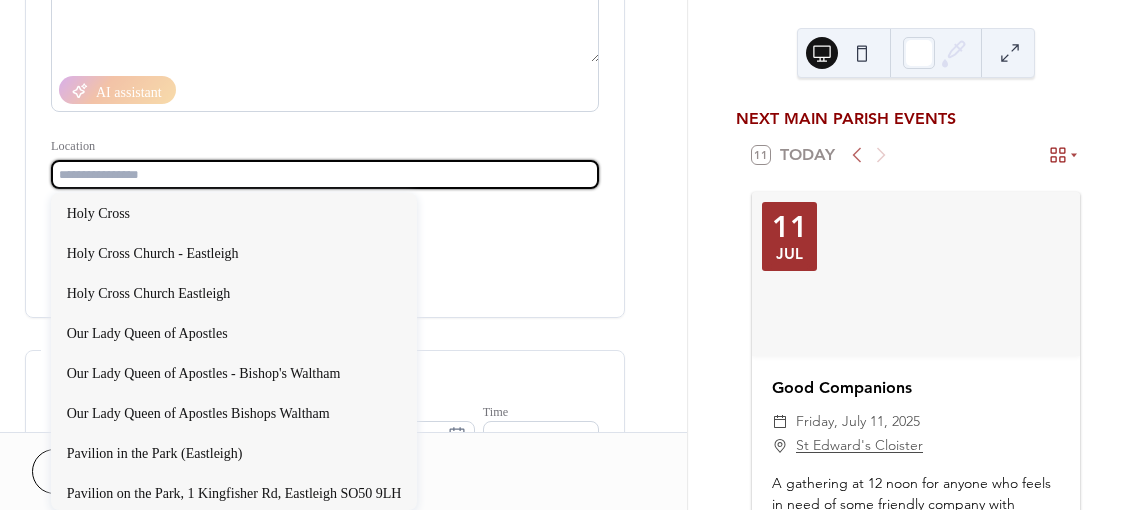 click at bounding box center (325, 174) 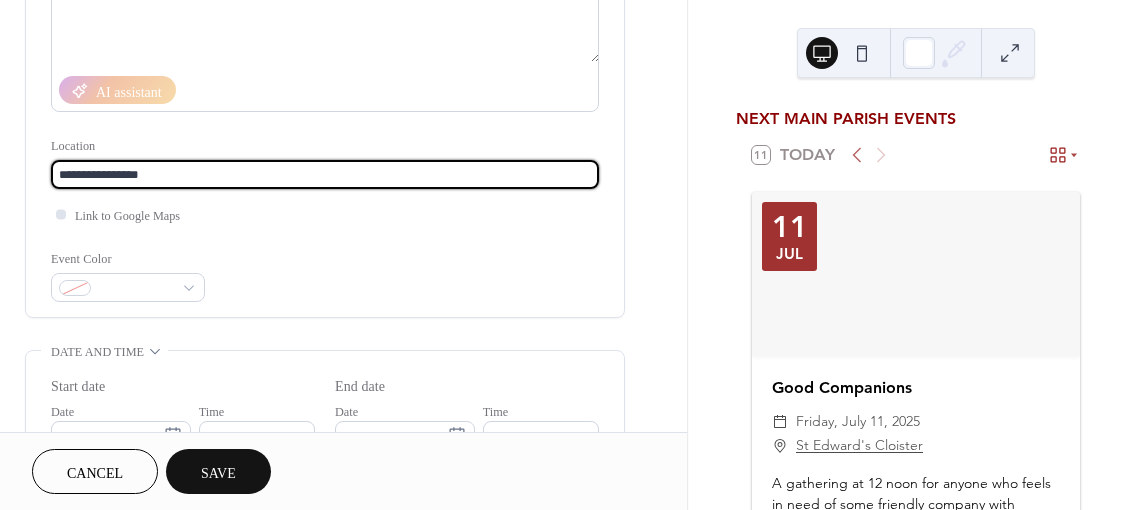 type on "**********" 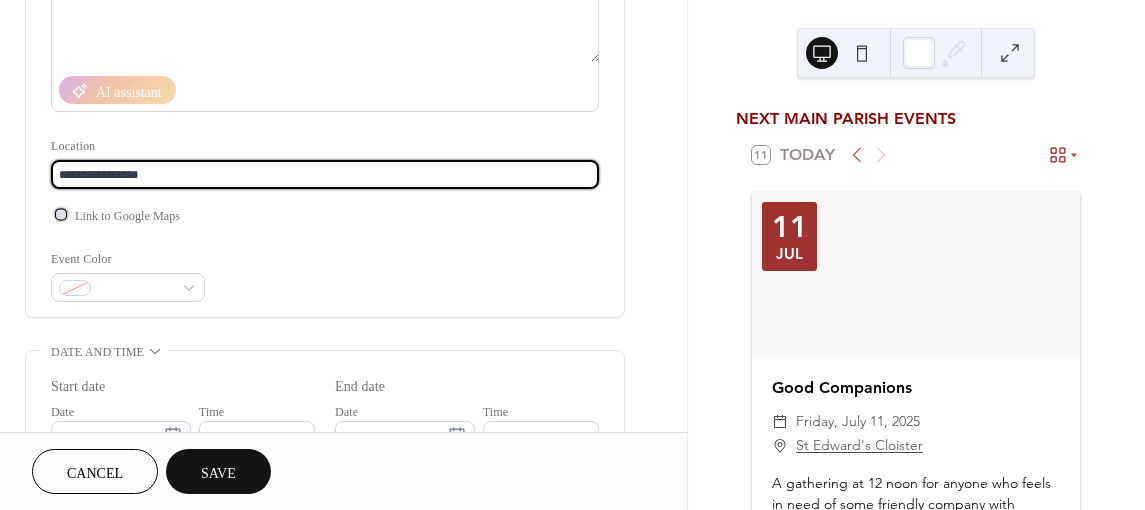 click on "Link to Google Maps" at bounding box center [127, 216] 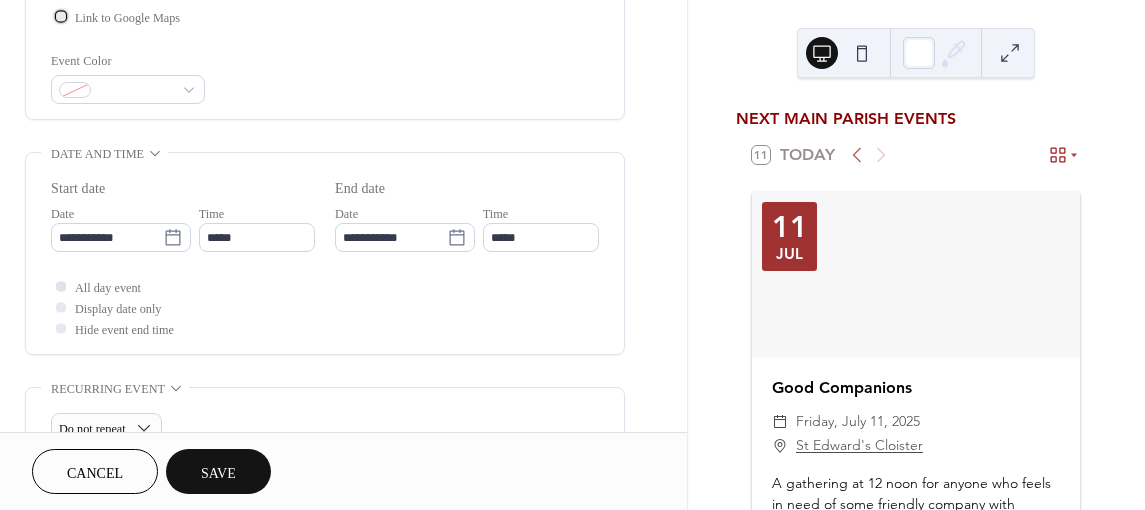 scroll, scrollTop: 500, scrollLeft: 0, axis: vertical 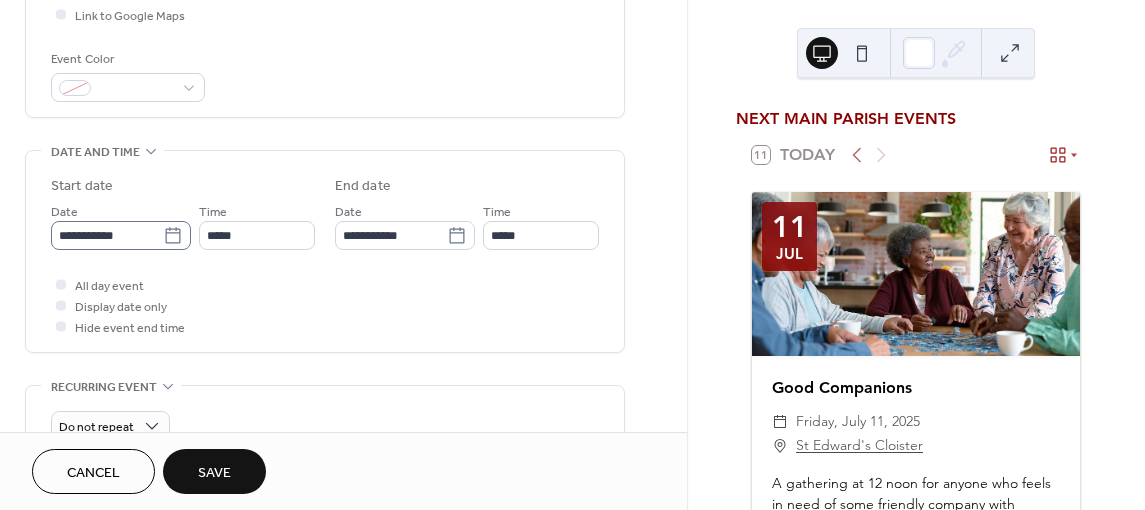 click 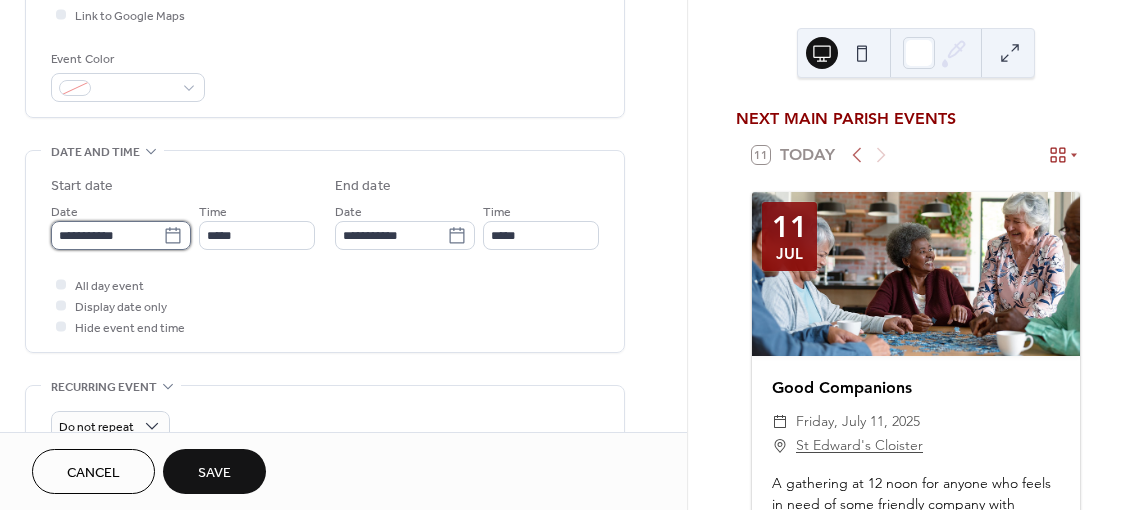 click on "**********" at bounding box center [107, 235] 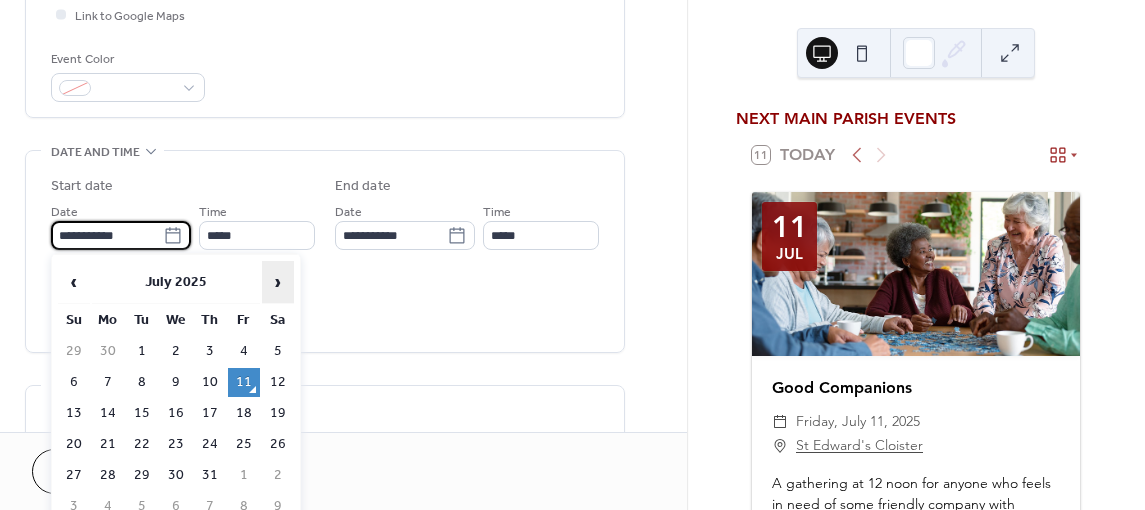click on "›" at bounding box center [278, 282] 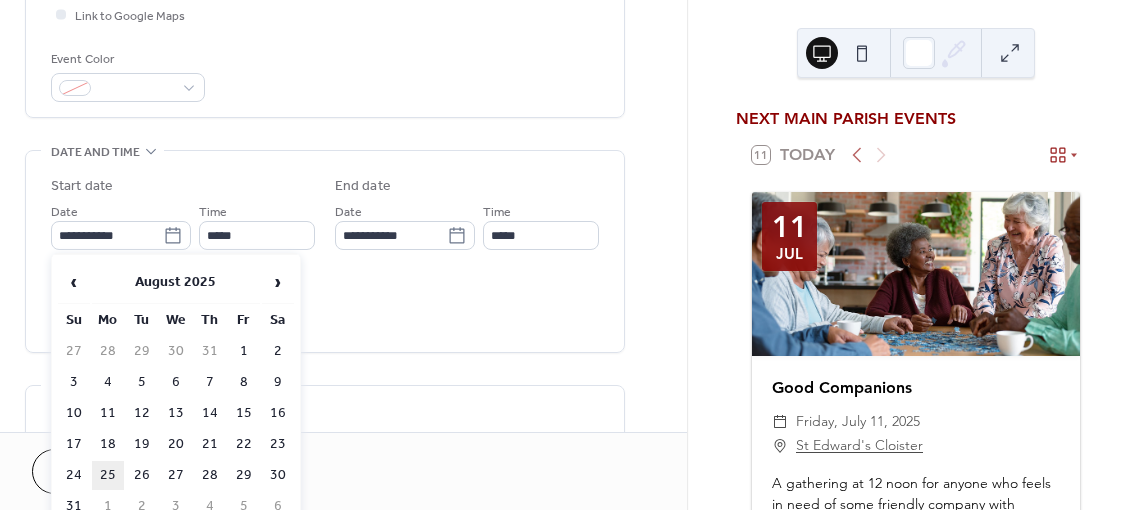 click on "25" at bounding box center (108, 475) 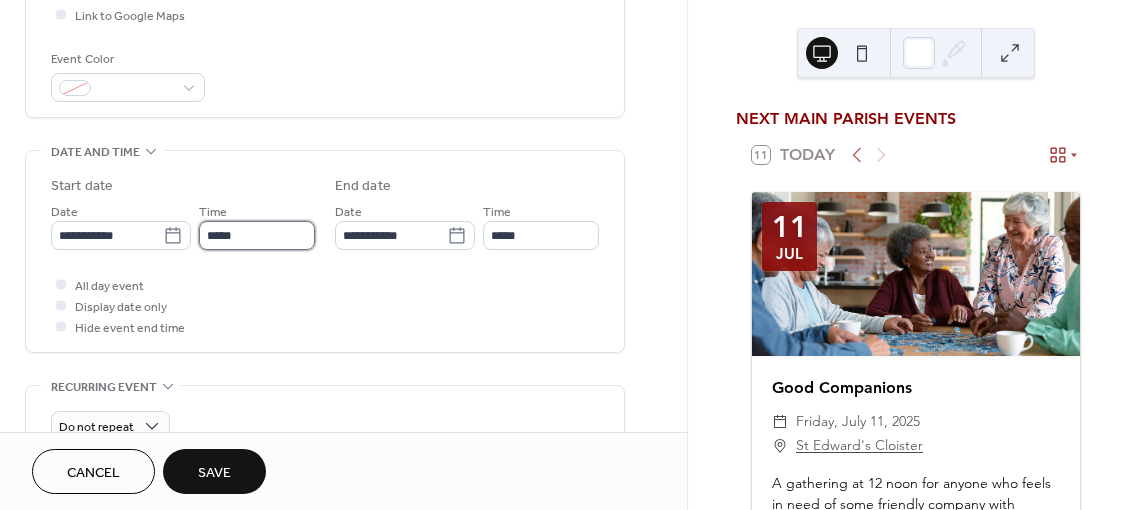 click on "*****" at bounding box center [257, 235] 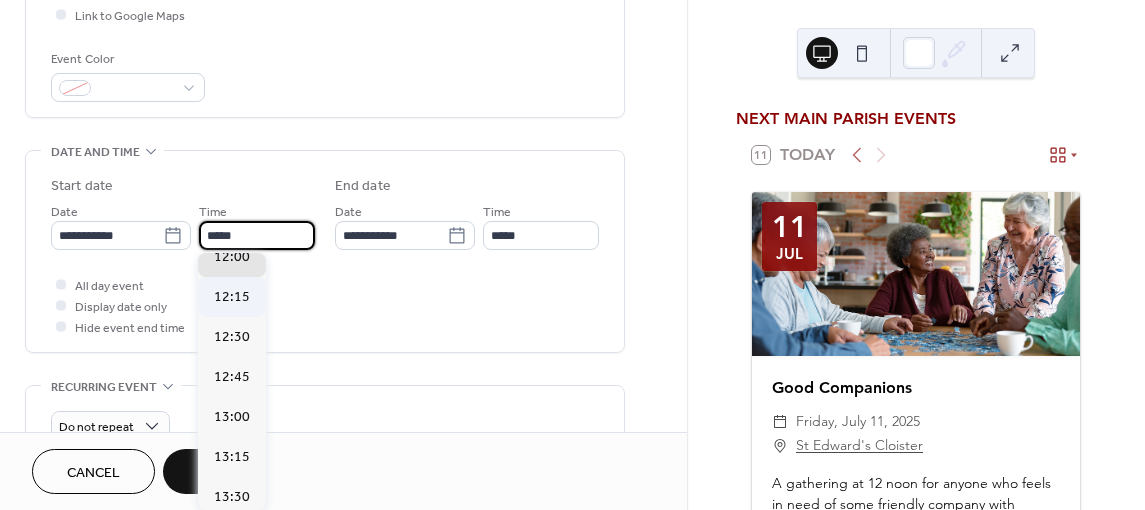 scroll, scrollTop: 1536, scrollLeft: 0, axis: vertical 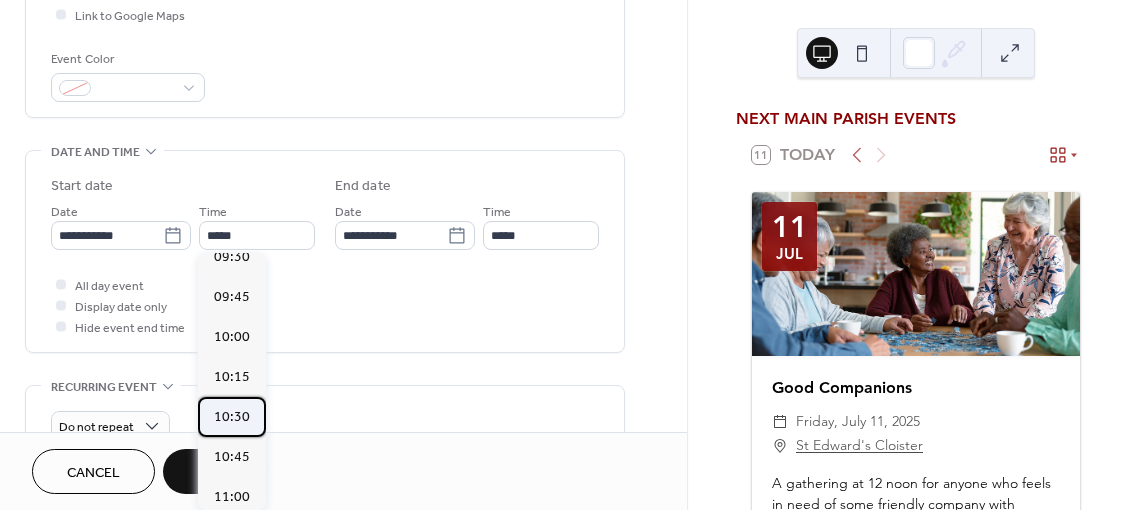 click on "10:30" at bounding box center [232, 417] 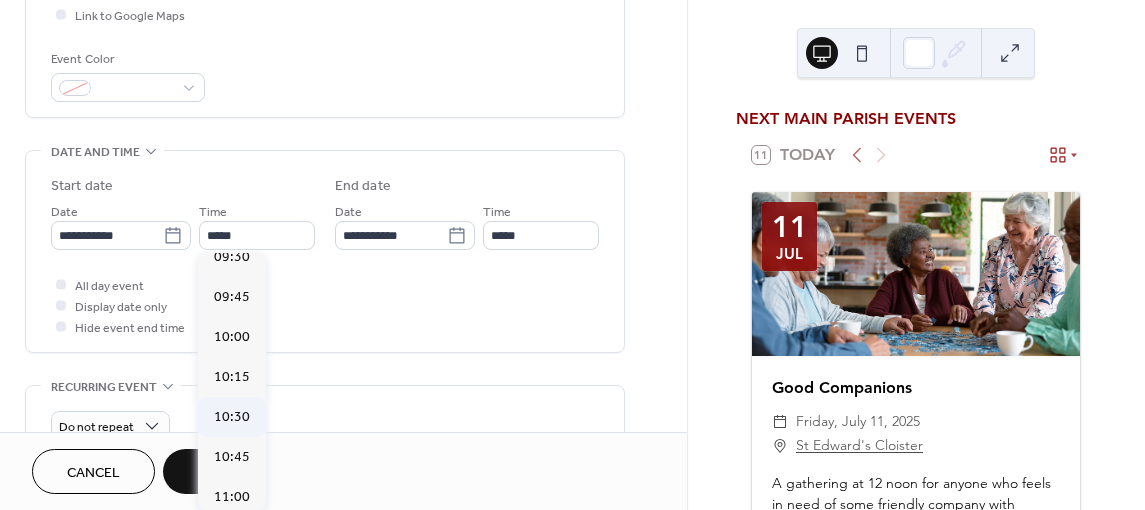 type on "*****" 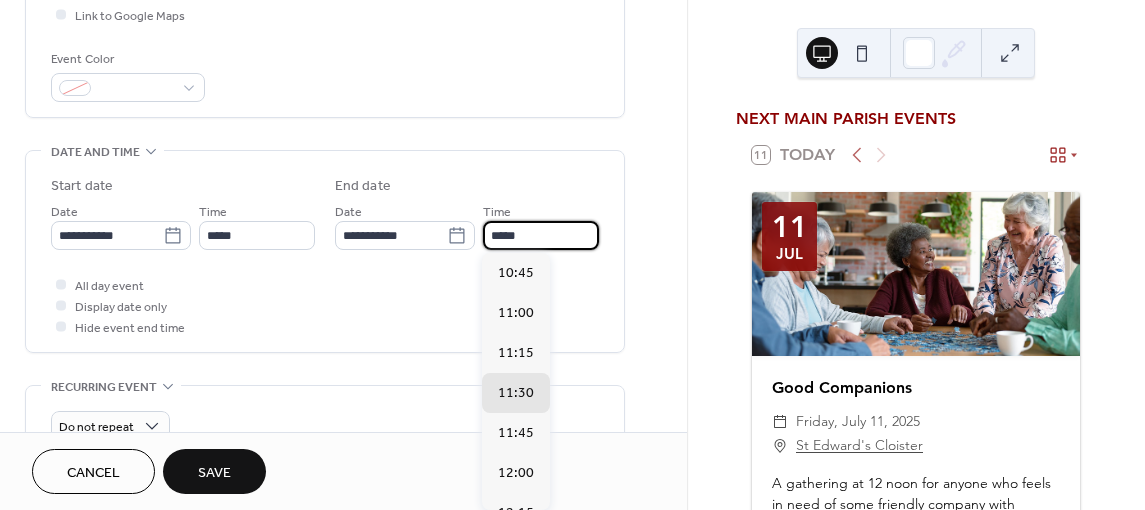 click on "*****" at bounding box center (541, 235) 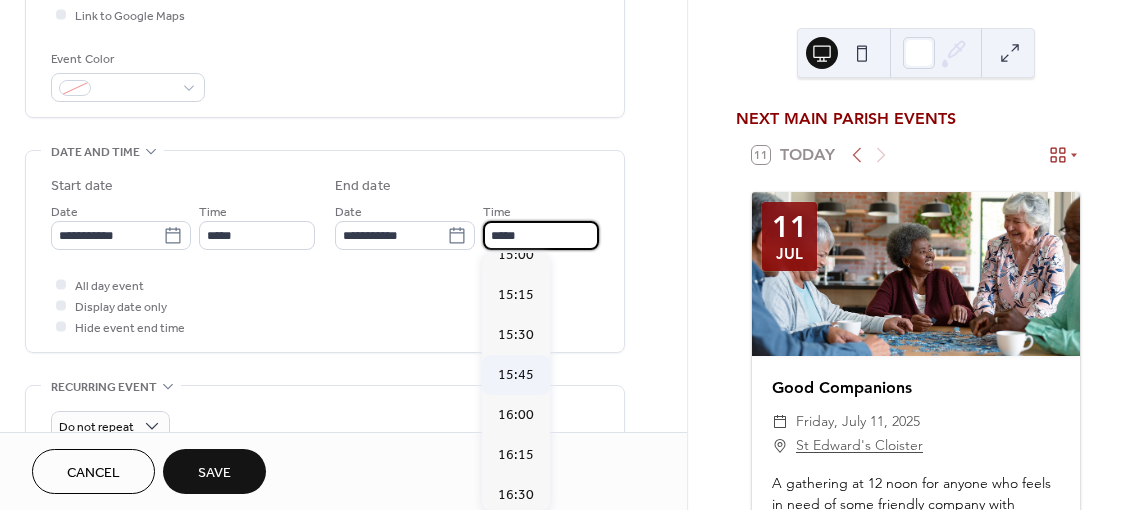 scroll, scrollTop: 700, scrollLeft: 0, axis: vertical 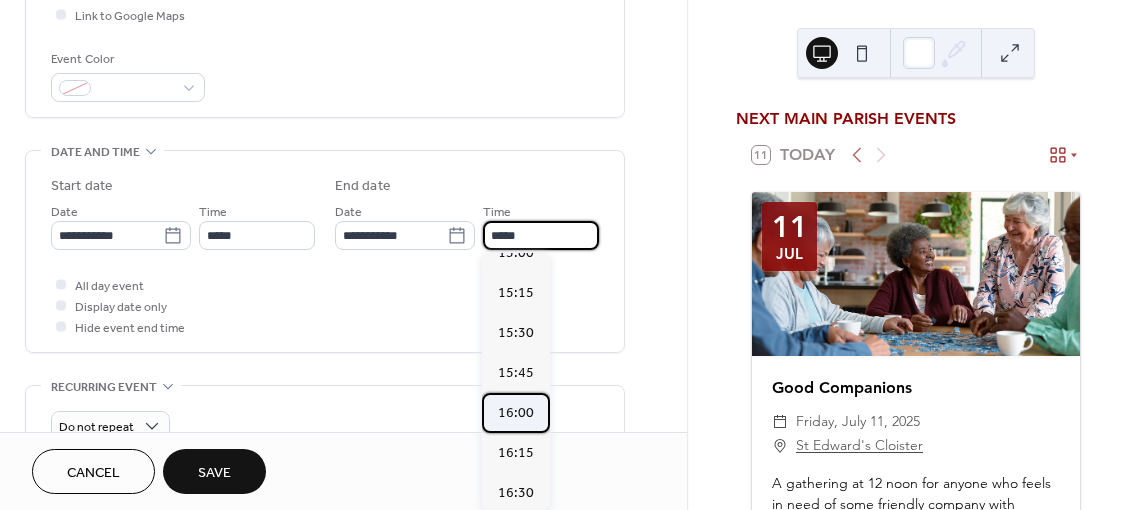 click on "16:00" at bounding box center (516, 413) 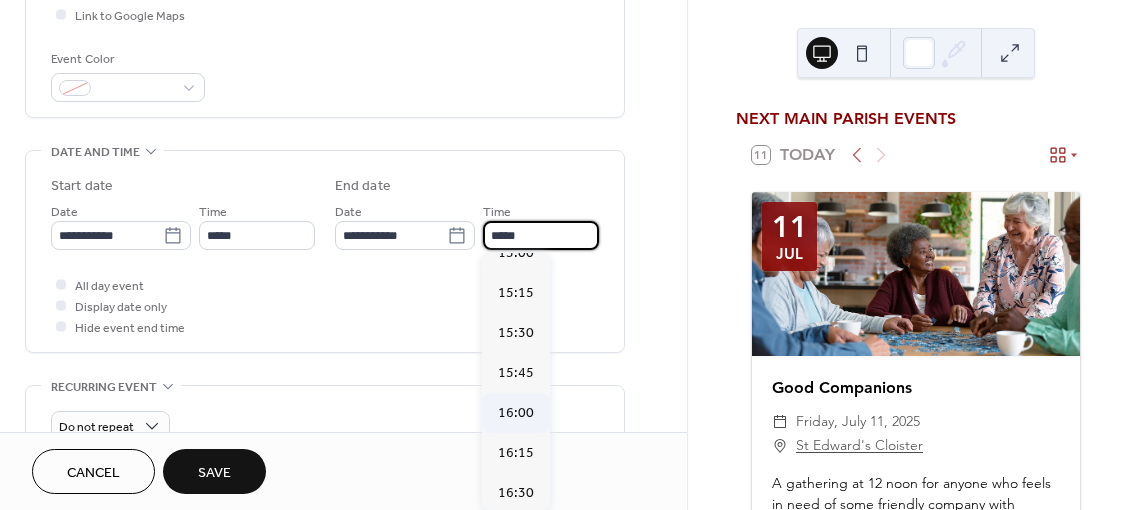type on "*****" 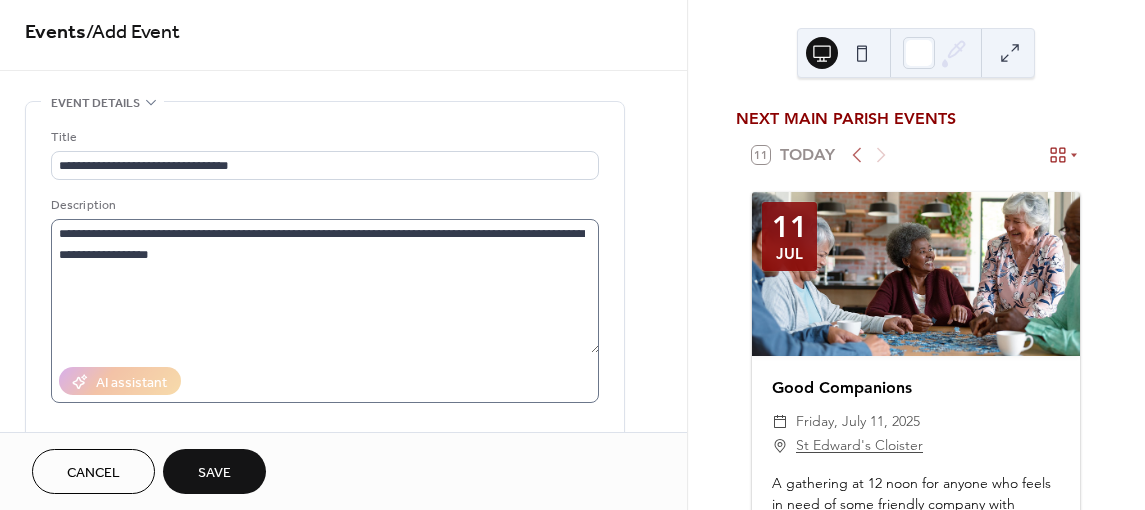 scroll, scrollTop: 0, scrollLeft: 0, axis: both 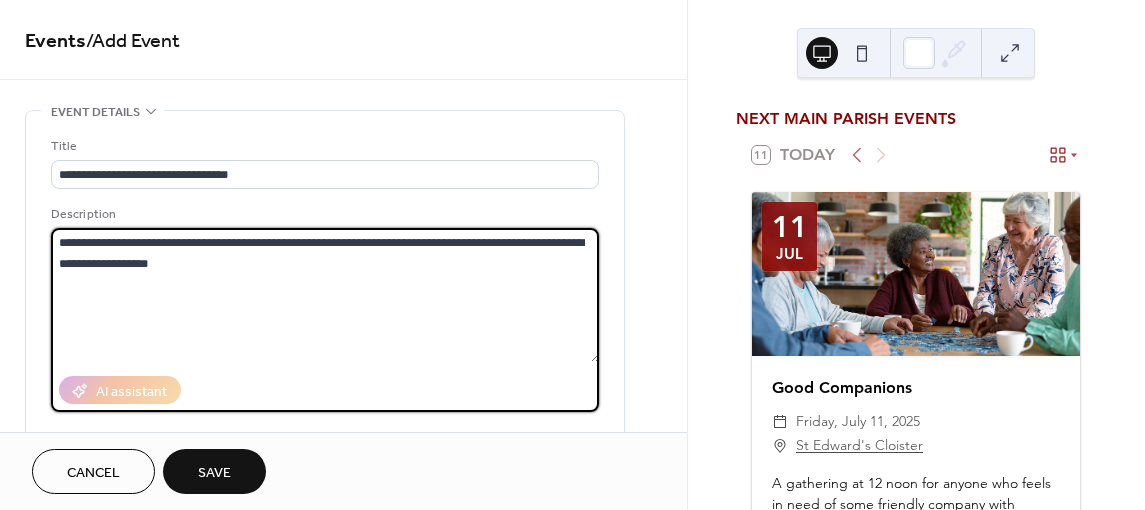 click on "**********" at bounding box center [325, 295] 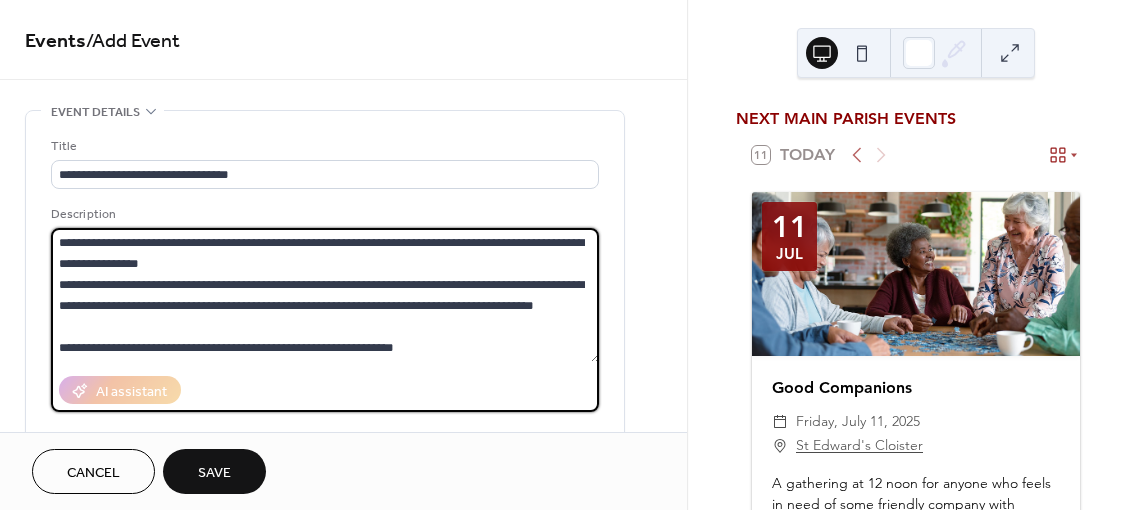 scroll, scrollTop: 20, scrollLeft: 0, axis: vertical 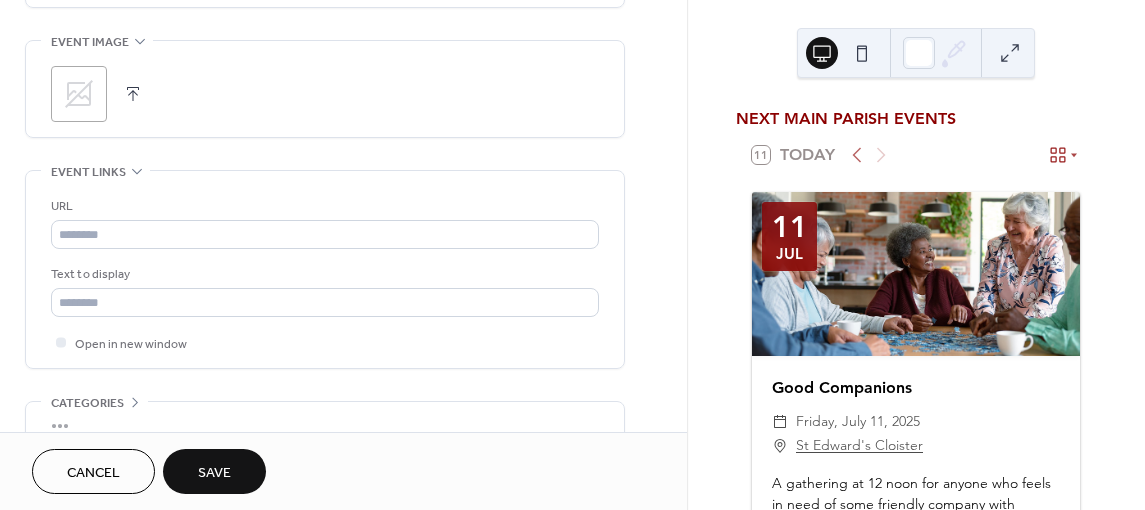 type on "**********" 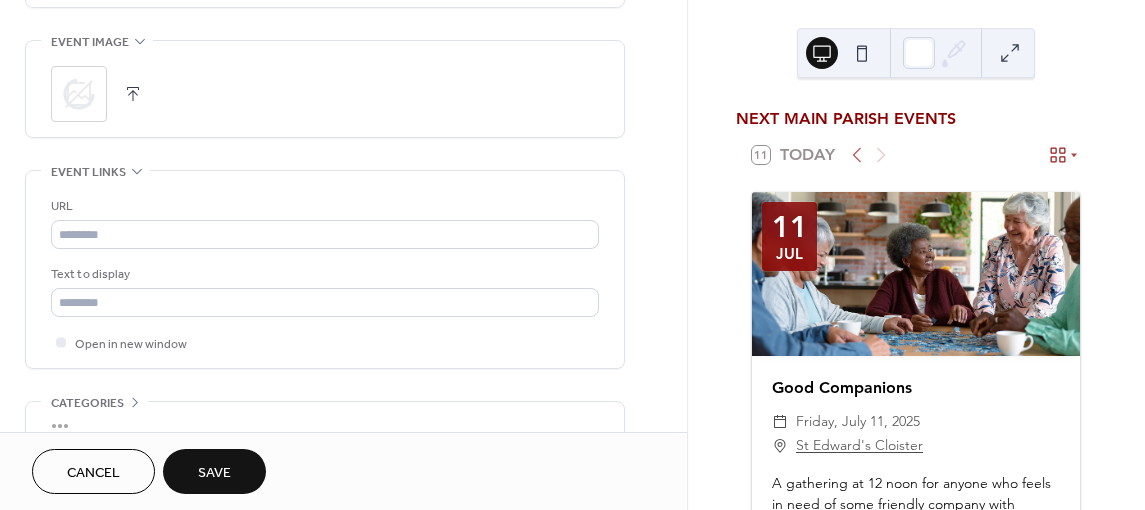 click on "Save" at bounding box center (214, 473) 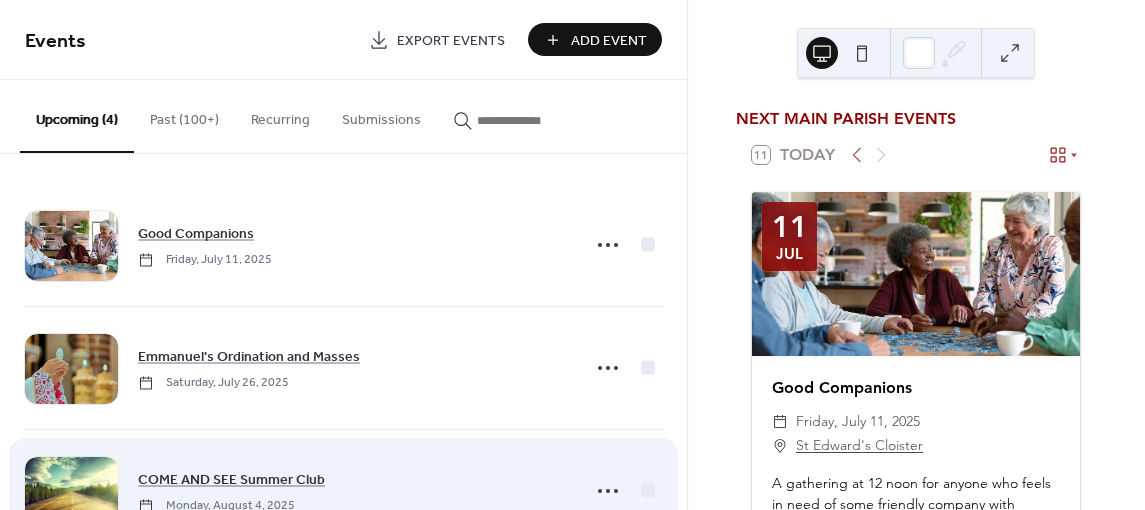 scroll, scrollTop: 193, scrollLeft: 0, axis: vertical 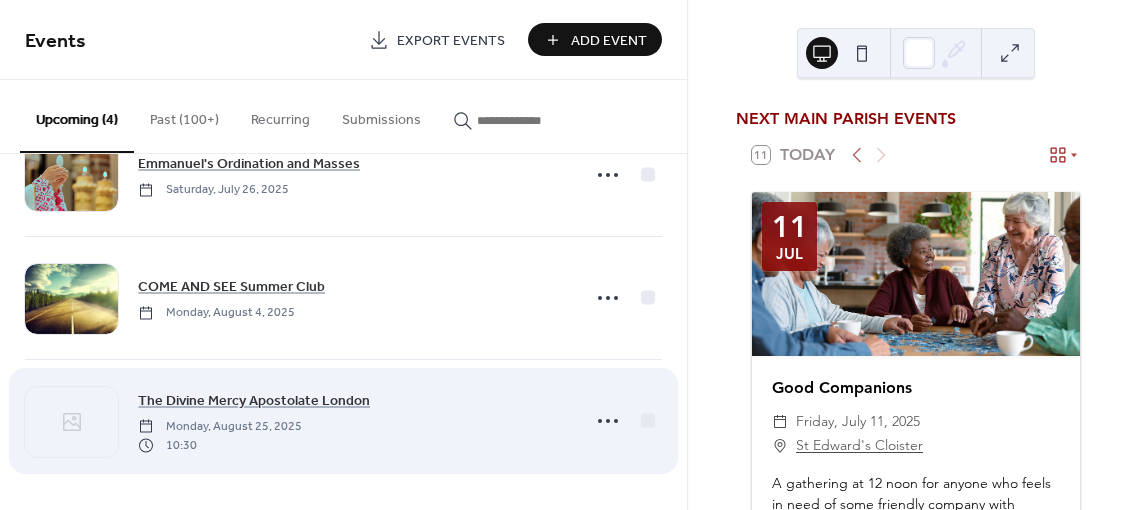 click on "The Divine Mercy Apostolate London Monday, August 25, 2025 10:30" at bounding box center (353, 421) 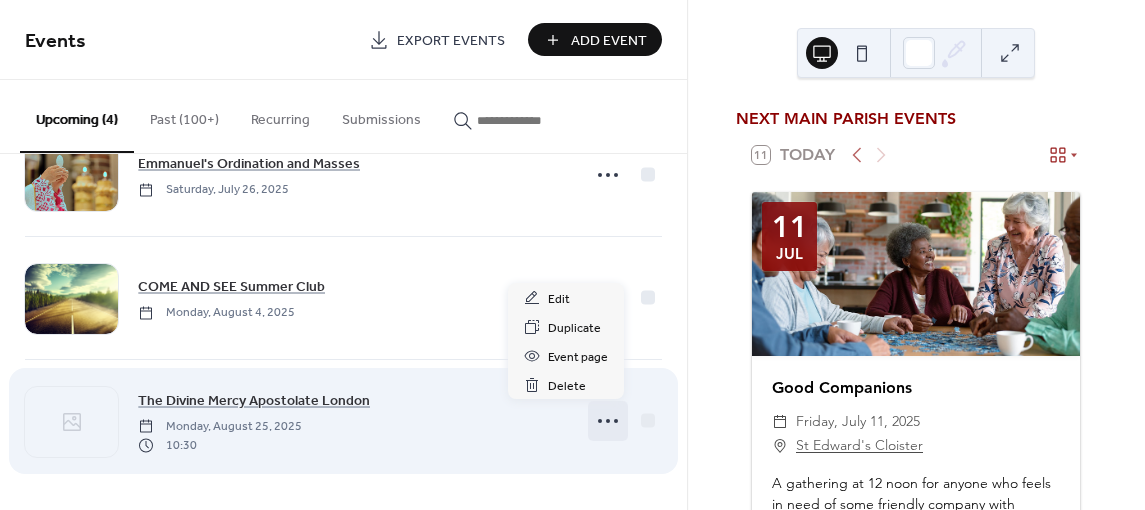 click at bounding box center (608, 421) 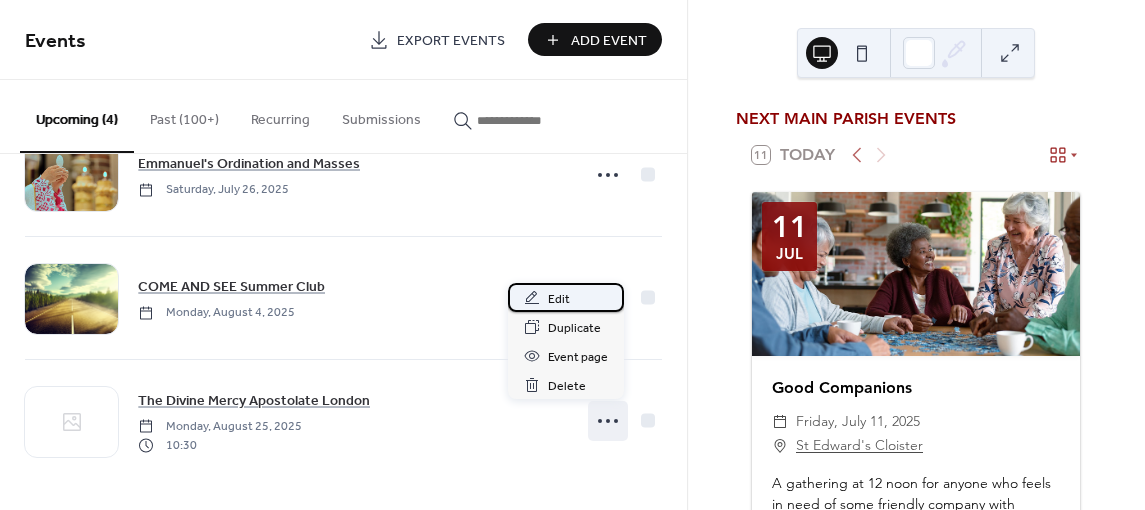 click on "Edit" at bounding box center (566, 297) 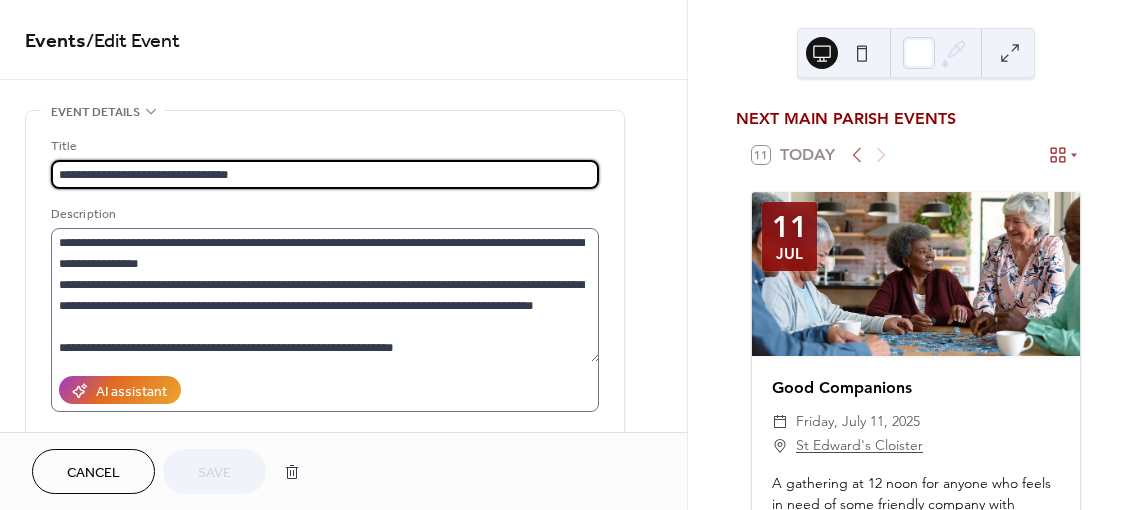 scroll, scrollTop: 20, scrollLeft: 0, axis: vertical 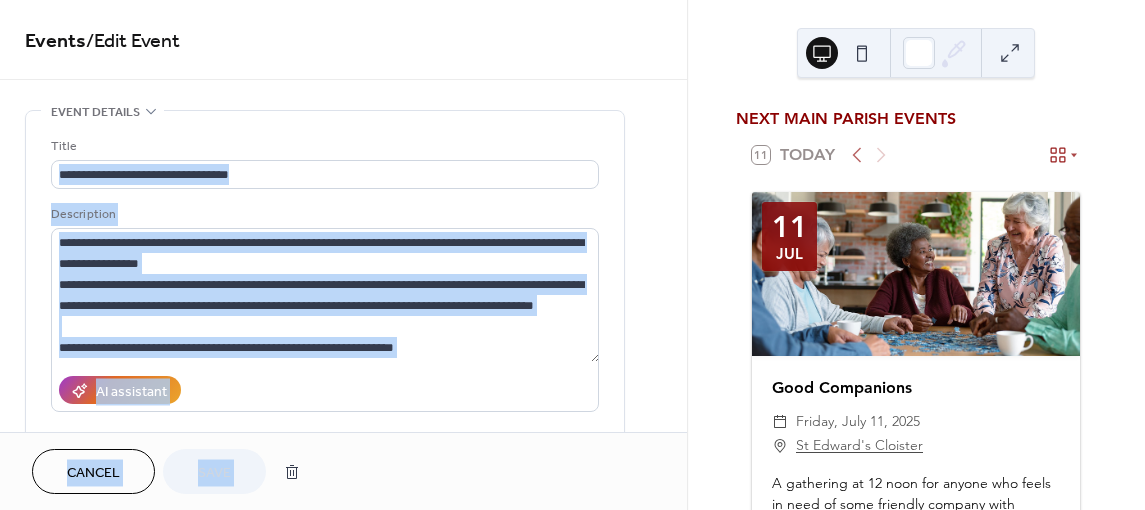 drag, startPoint x: 687, startPoint y: 62, endPoint x: 670, endPoint y: 160, distance: 99.46356 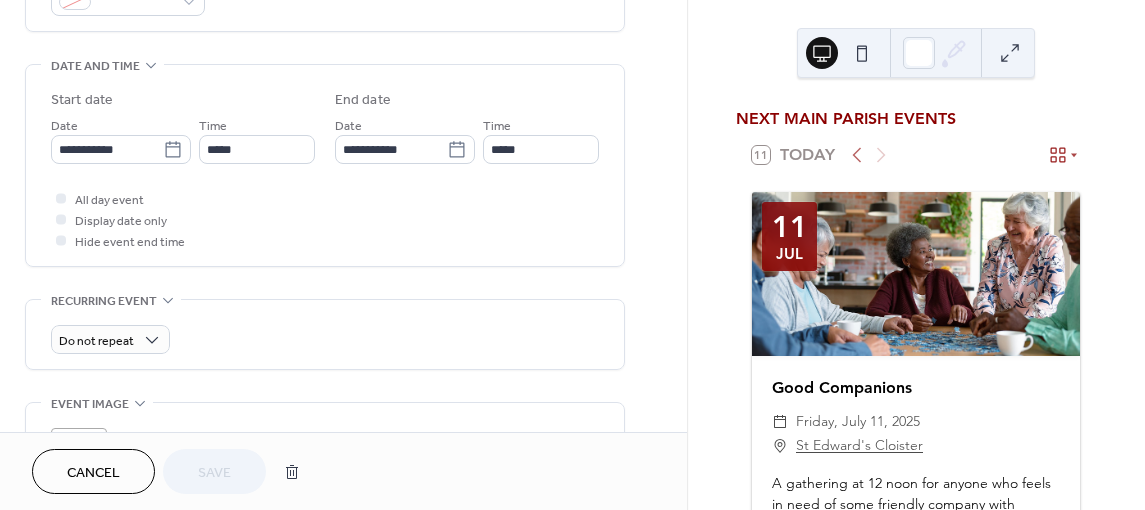 scroll, scrollTop: 800, scrollLeft: 0, axis: vertical 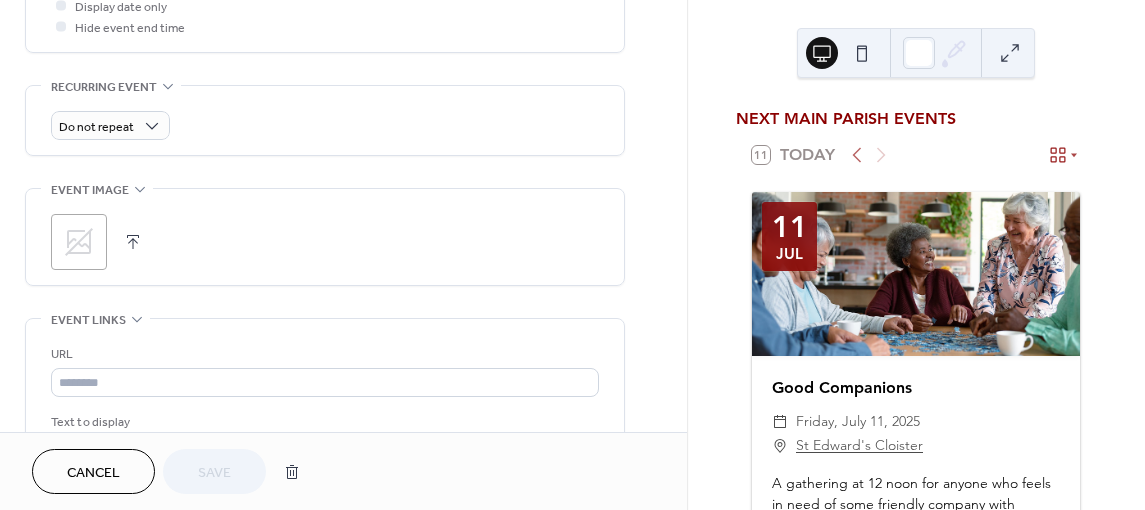 click 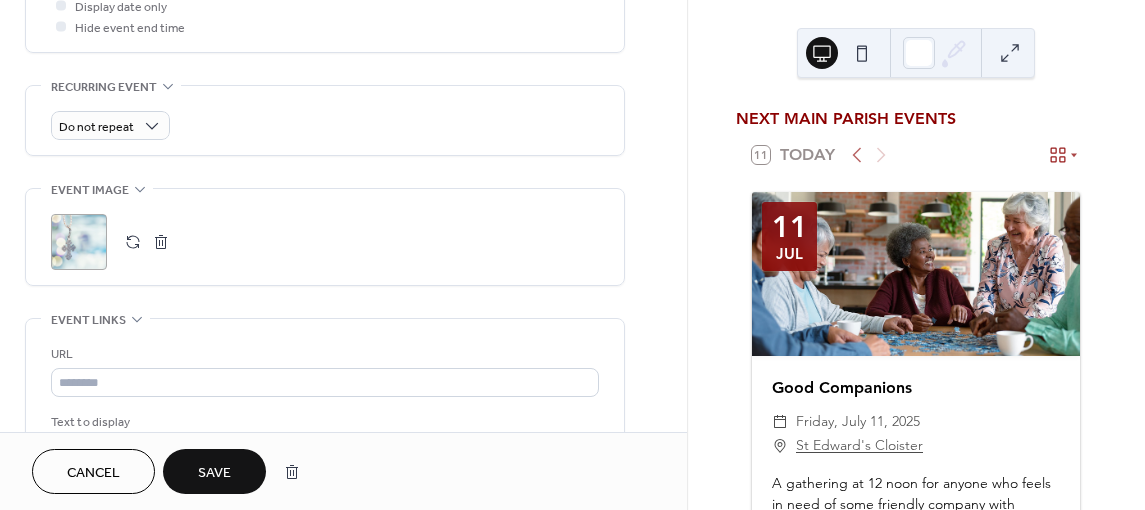 click on "Save" at bounding box center (214, 471) 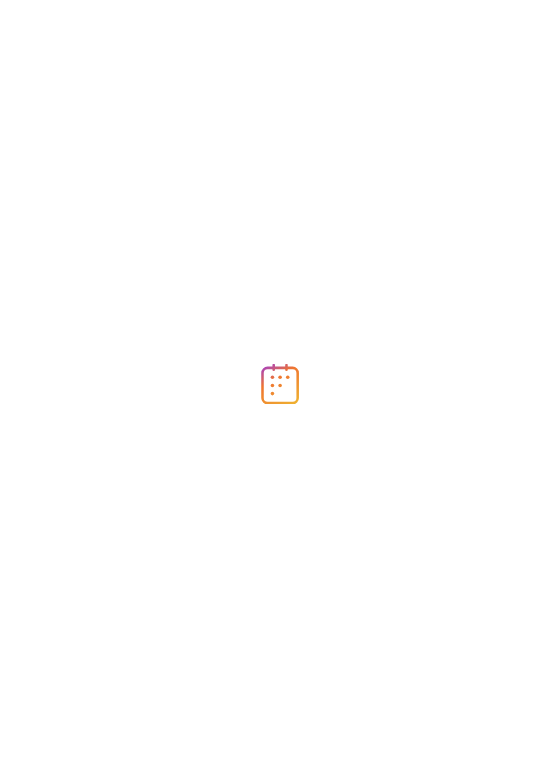 scroll, scrollTop: 0, scrollLeft: 0, axis: both 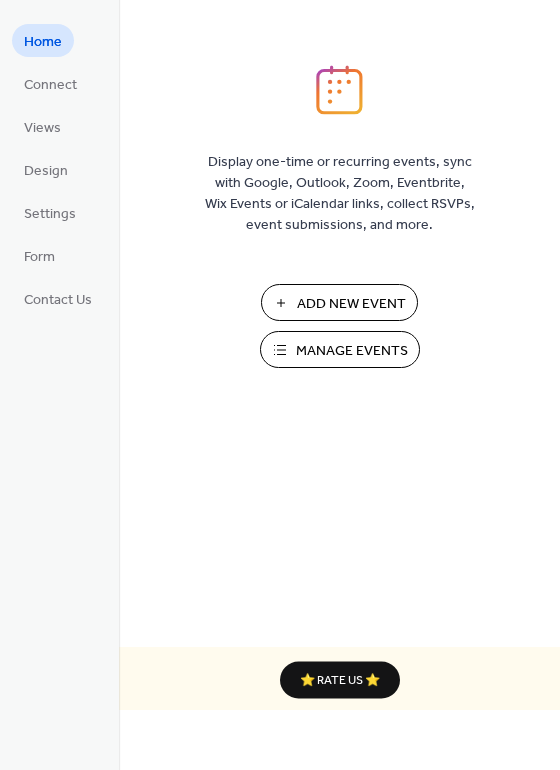 click on "Manage Events" at bounding box center (352, 351) 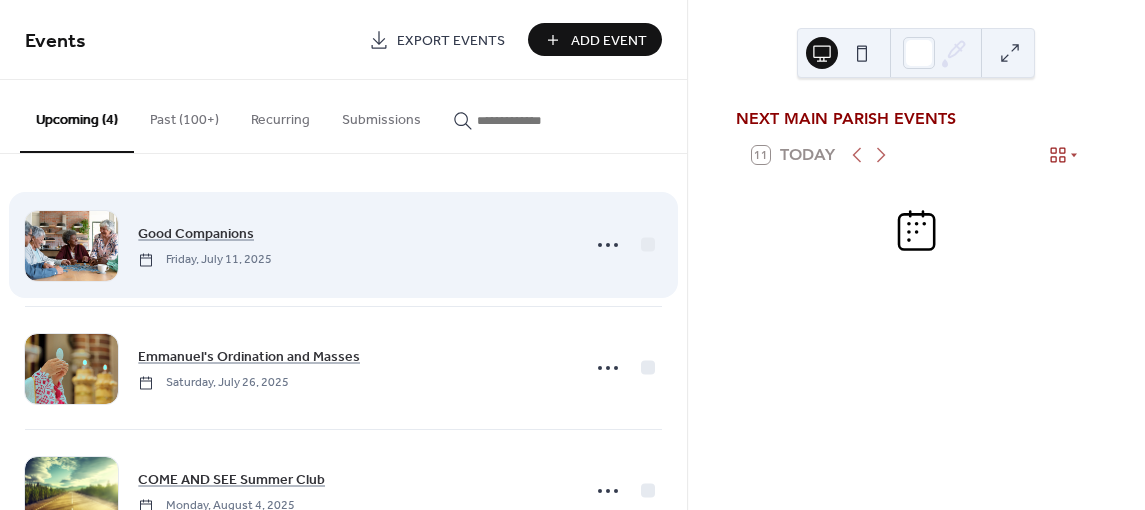 scroll, scrollTop: 0, scrollLeft: 0, axis: both 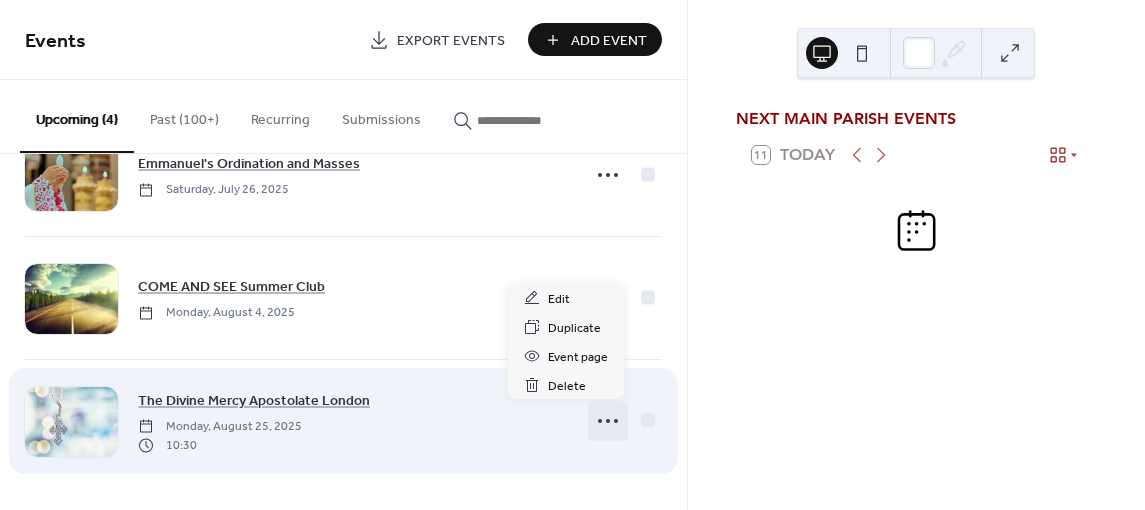 click 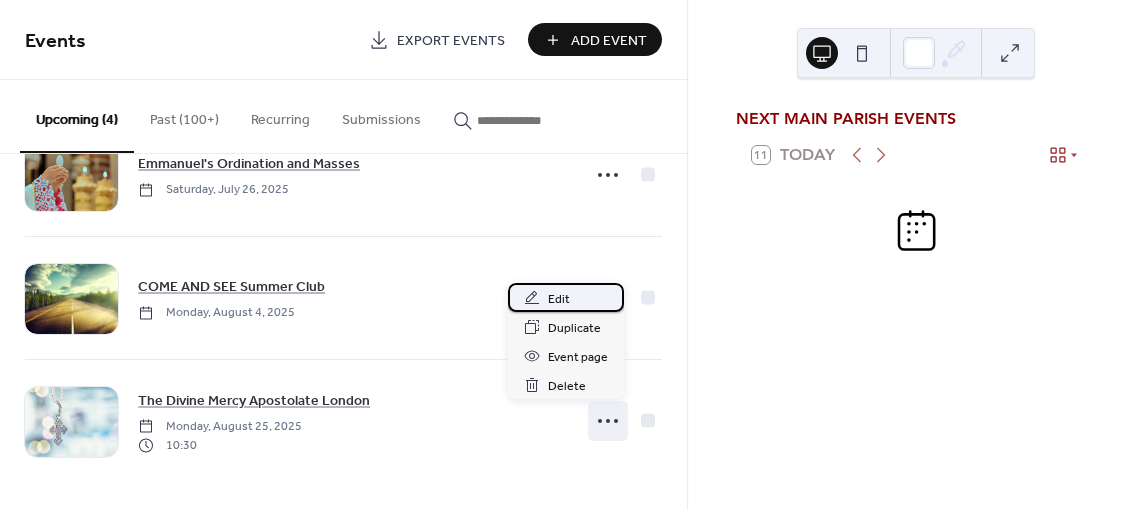 click on "Edit" at bounding box center (559, 299) 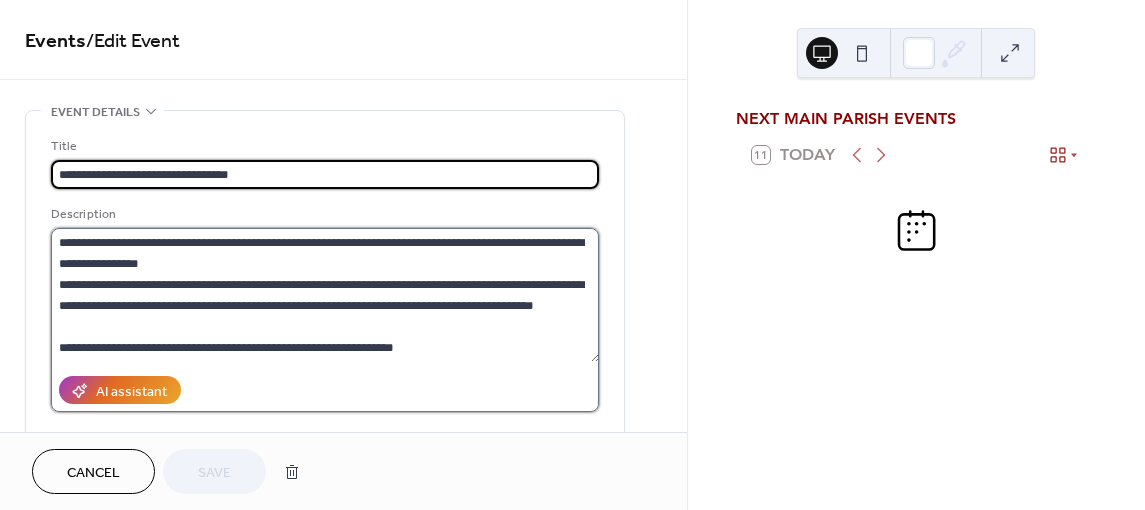 click on "**********" at bounding box center [325, 295] 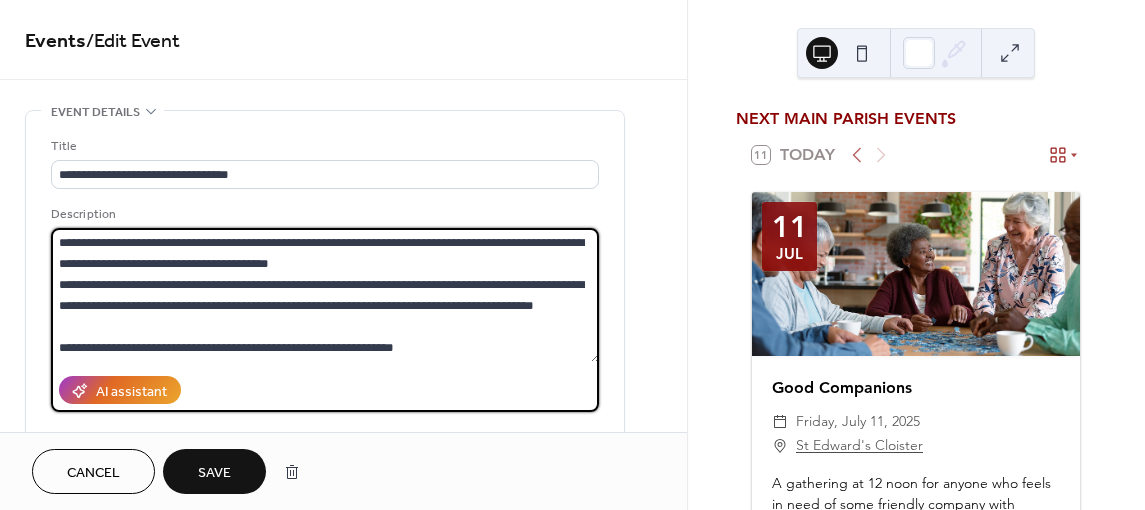 click on "**********" at bounding box center [325, 295] 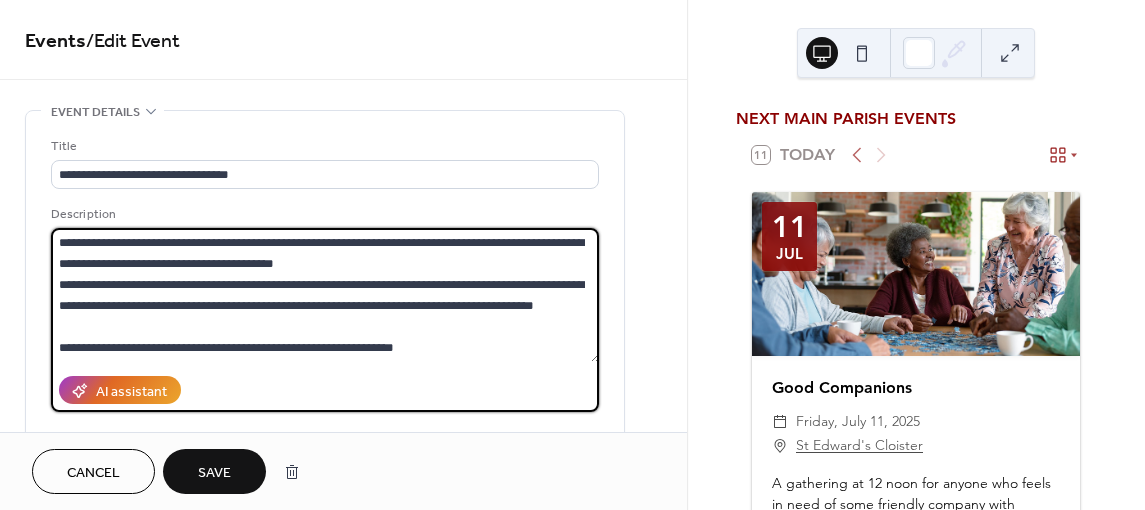 click on "**********" at bounding box center [325, 295] 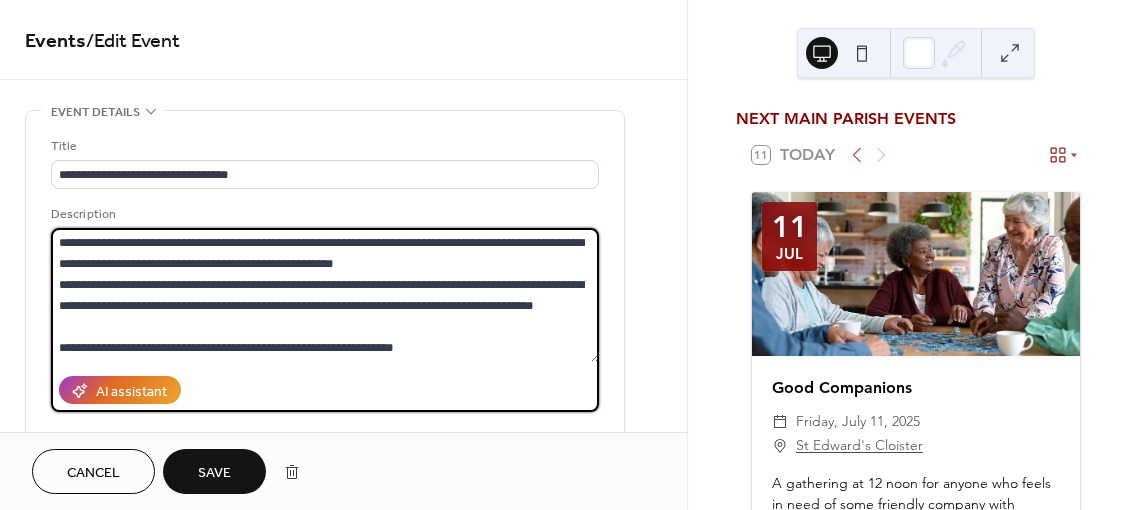 click on "**********" at bounding box center (325, 295) 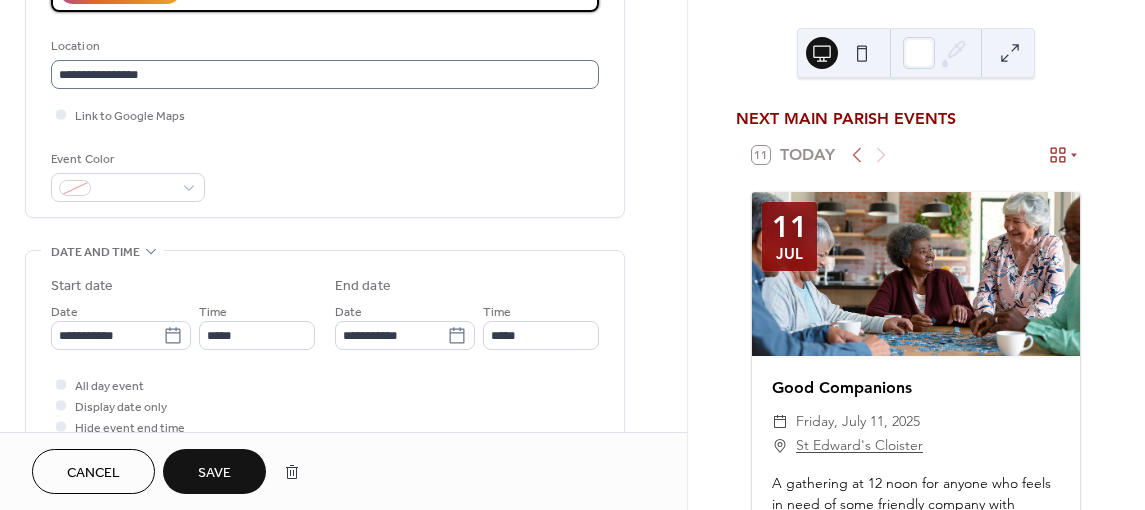type on "**********" 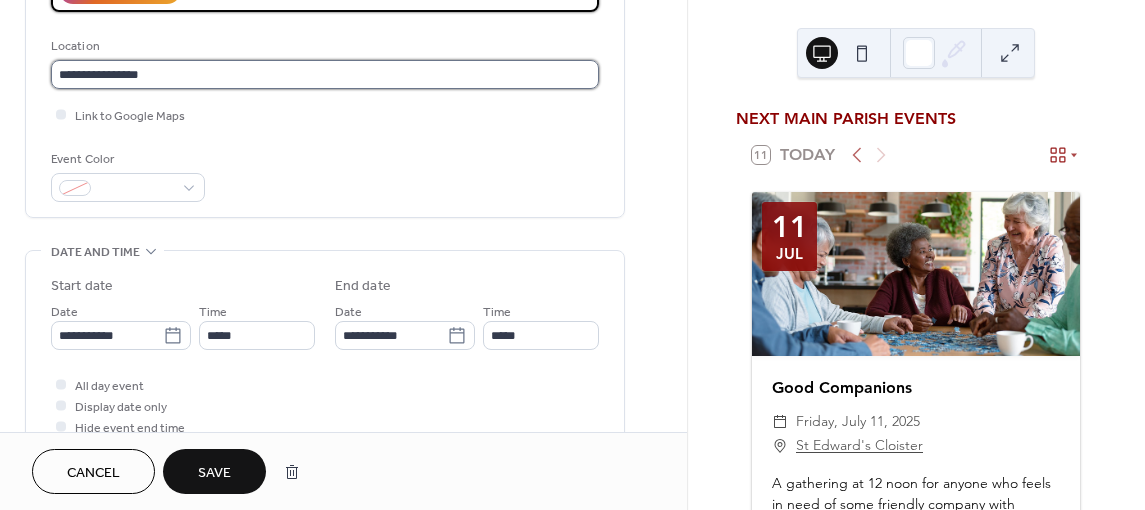 click on "**********" at bounding box center [325, 74] 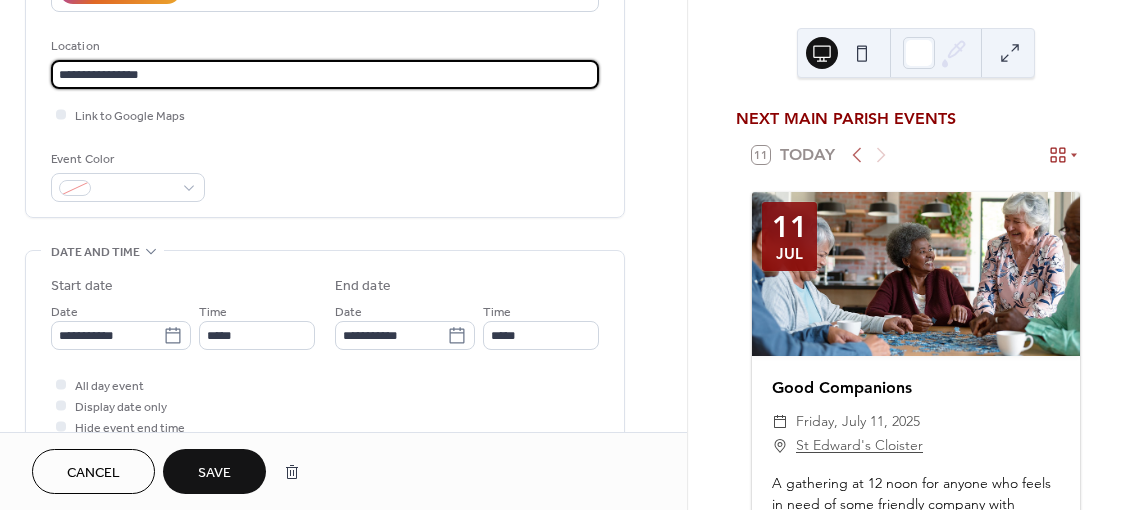 type on "**********" 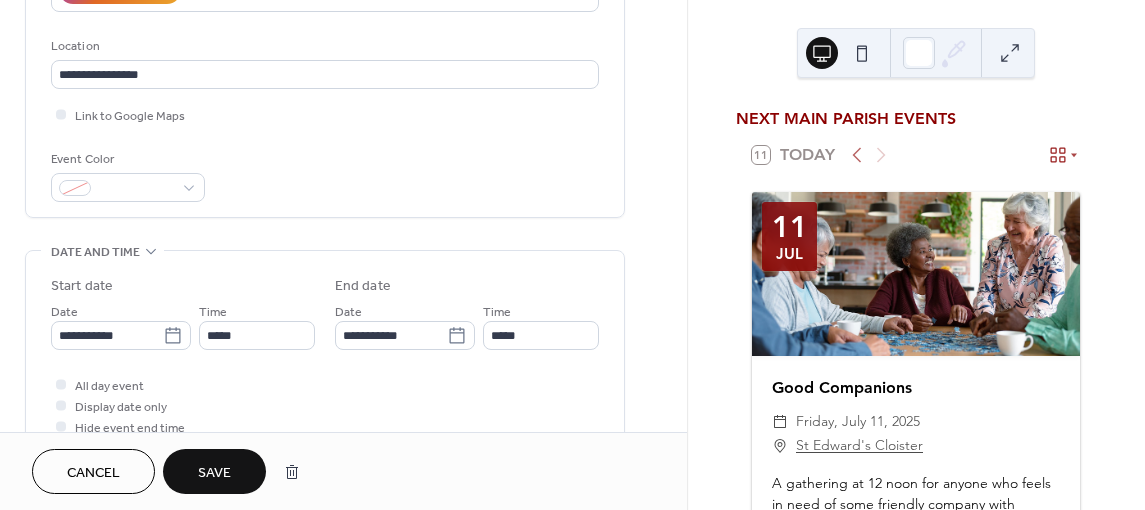 click on "Save" at bounding box center [214, 473] 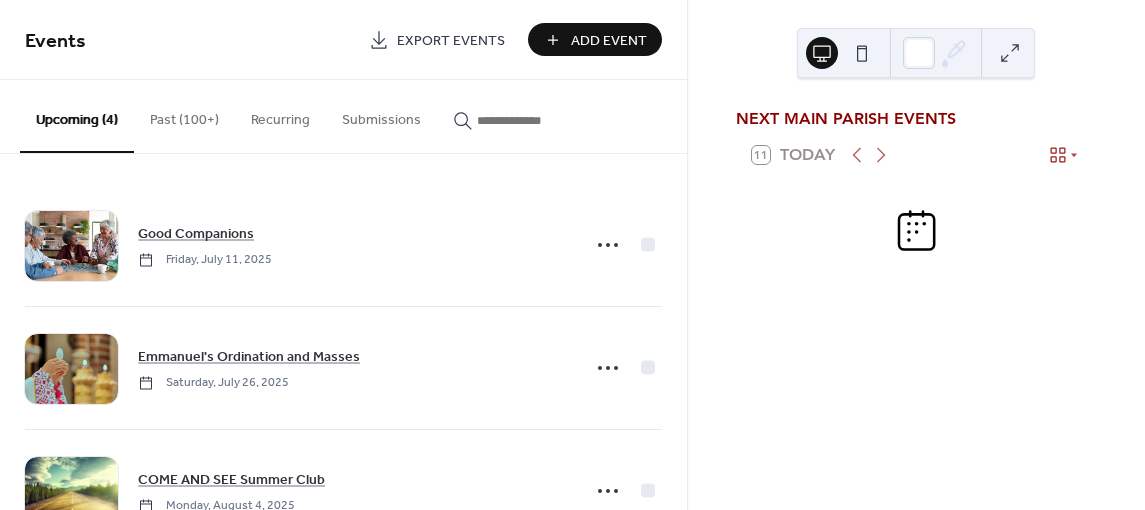 scroll, scrollTop: 0, scrollLeft: 0, axis: both 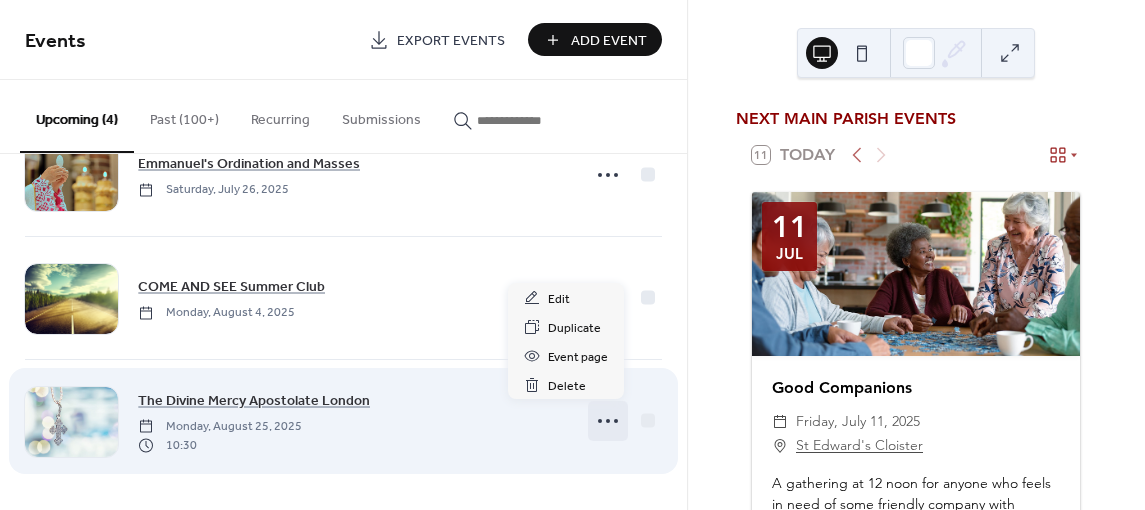 click 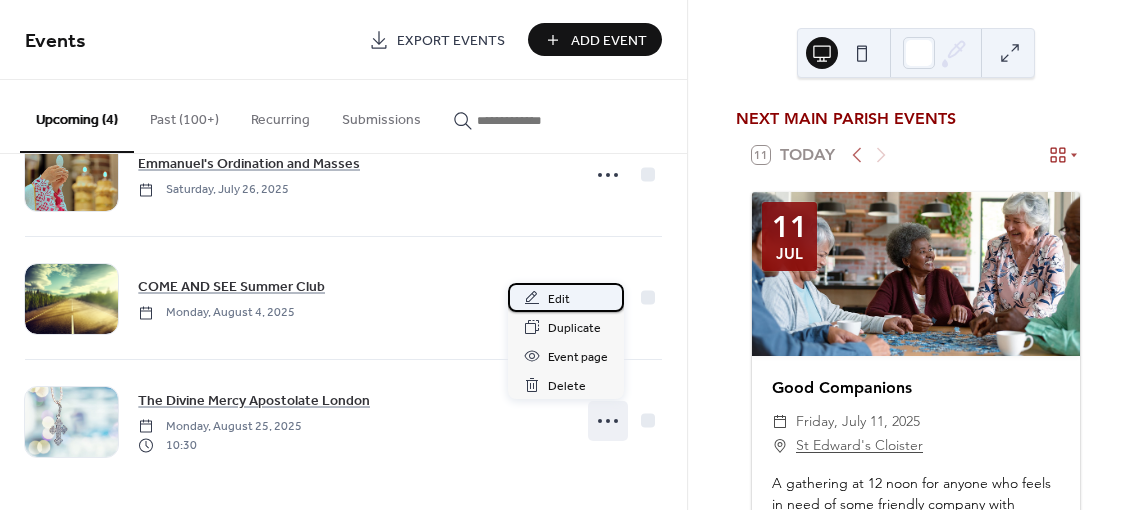 click on "Edit" at bounding box center [559, 299] 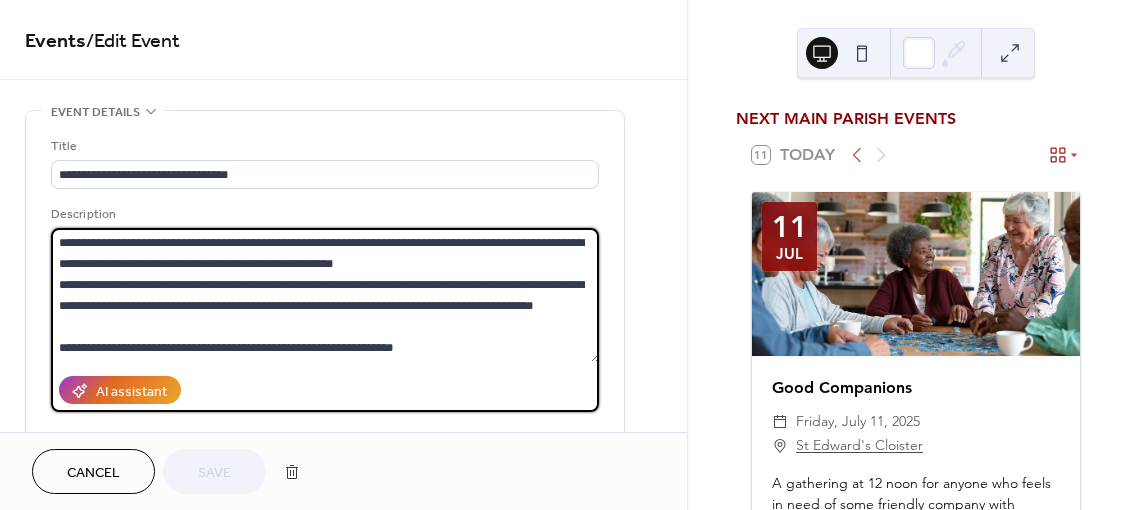 click on "**********" at bounding box center [325, 295] 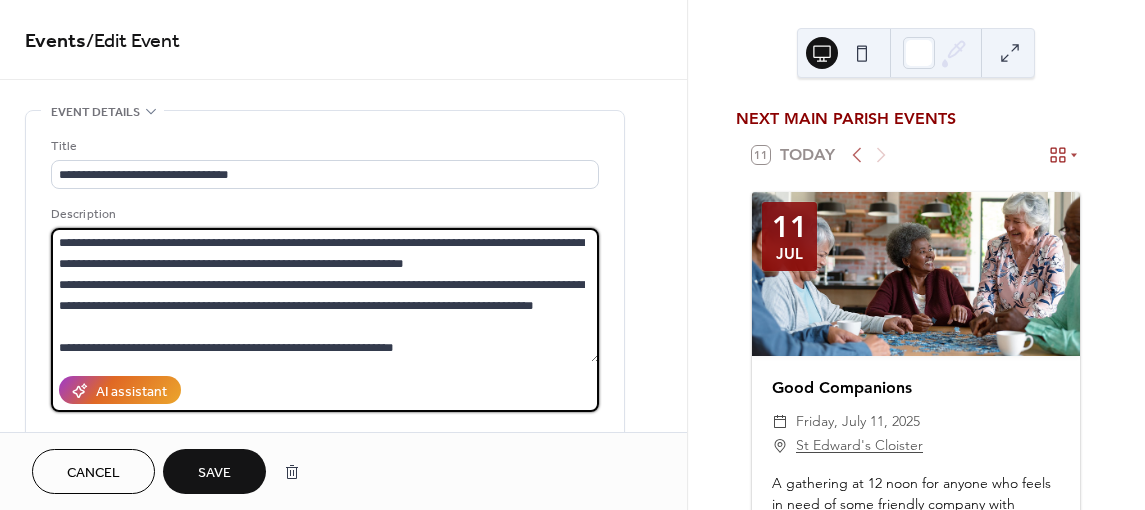 type on "**********" 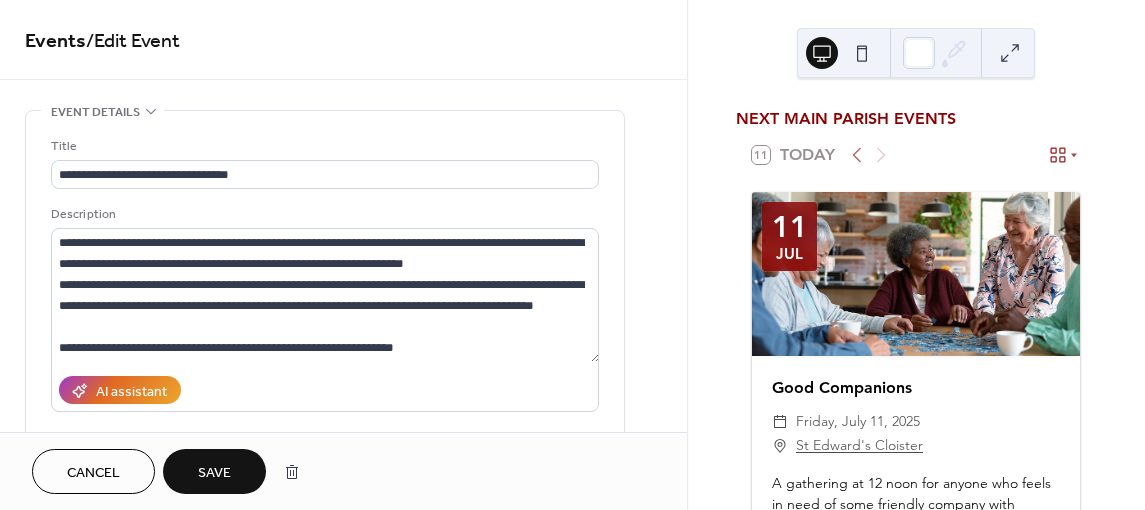 click on "Save" at bounding box center [214, 471] 